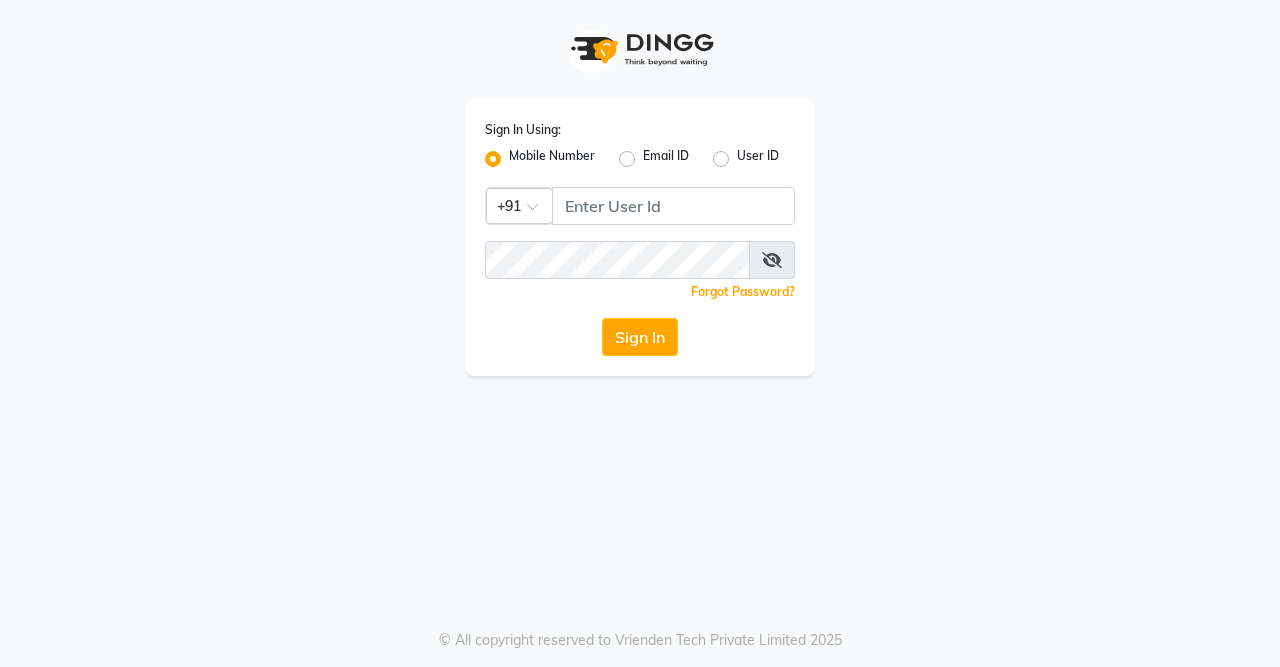 scroll, scrollTop: 0, scrollLeft: 0, axis: both 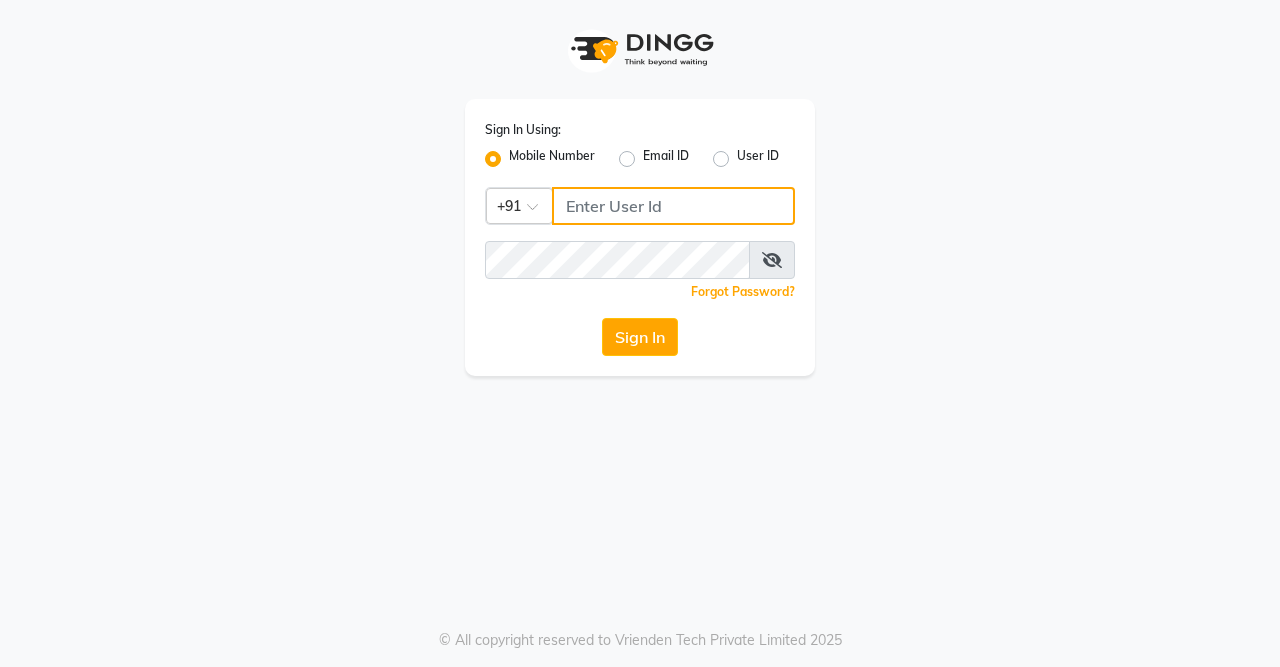 click 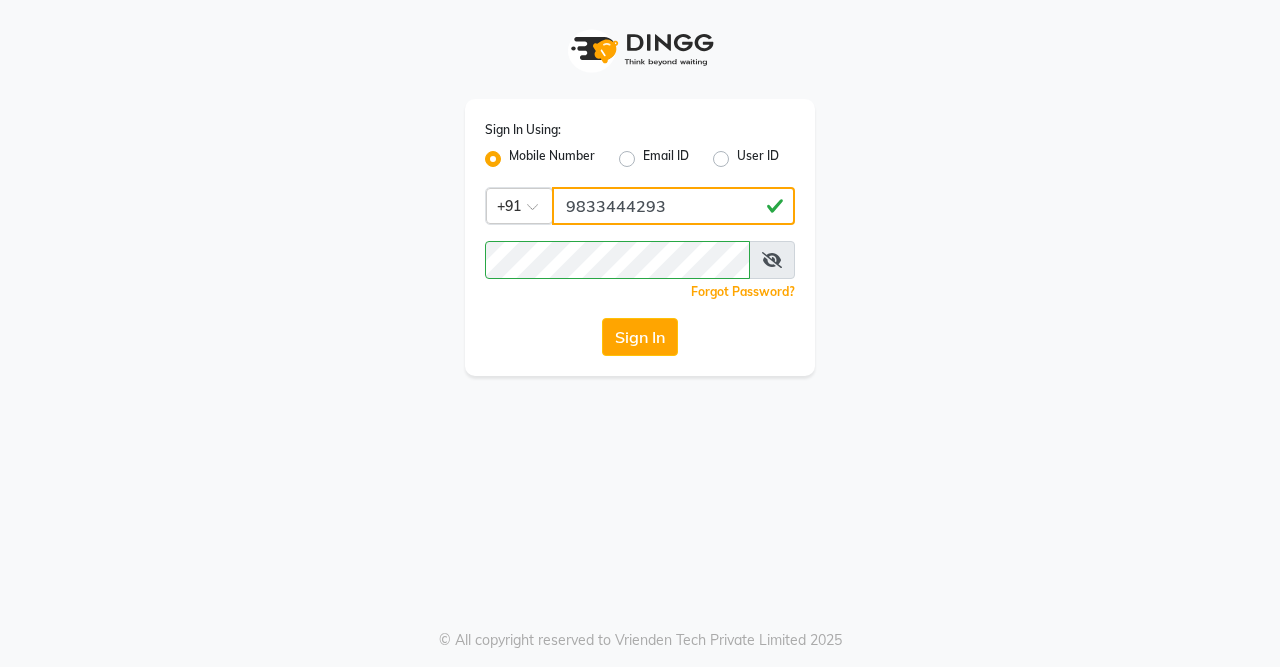type on "9833444293" 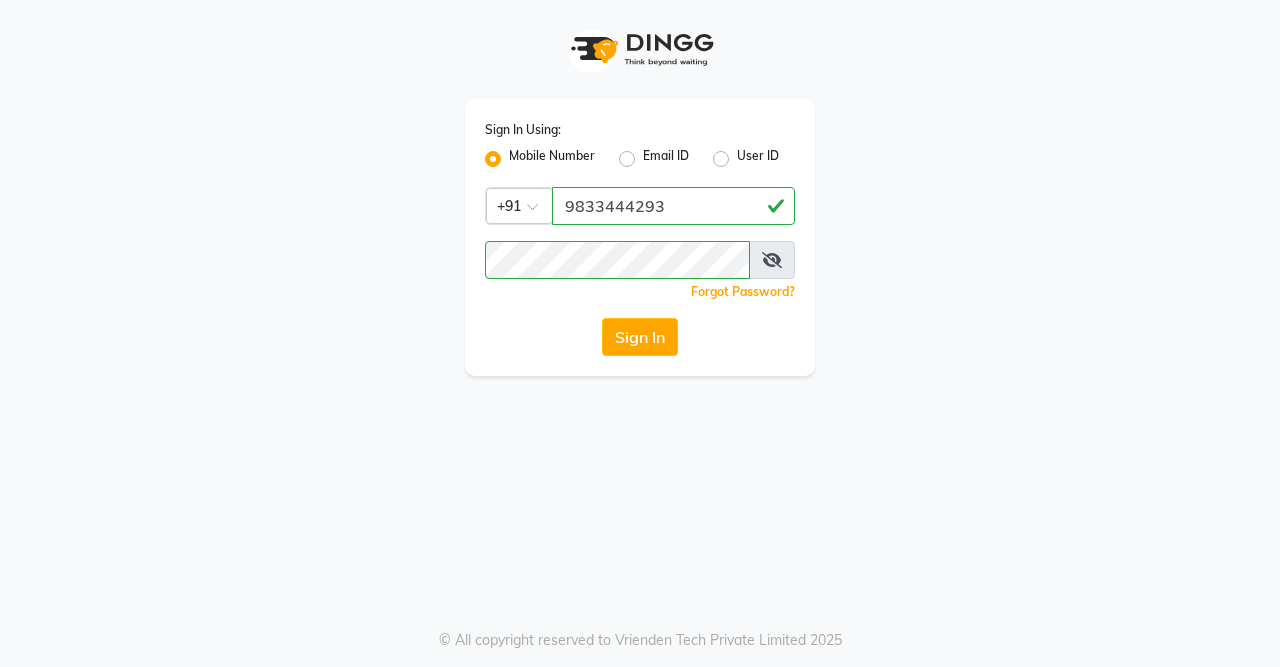 click at bounding box center [772, 260] 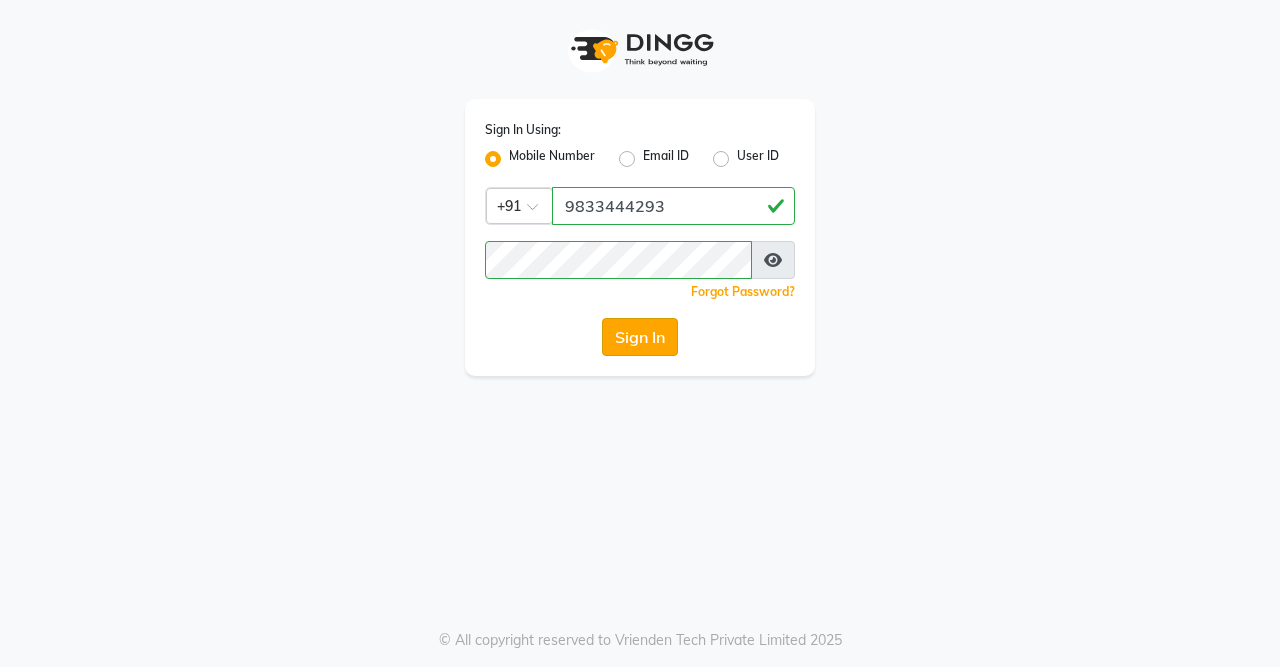click on "Sign In" 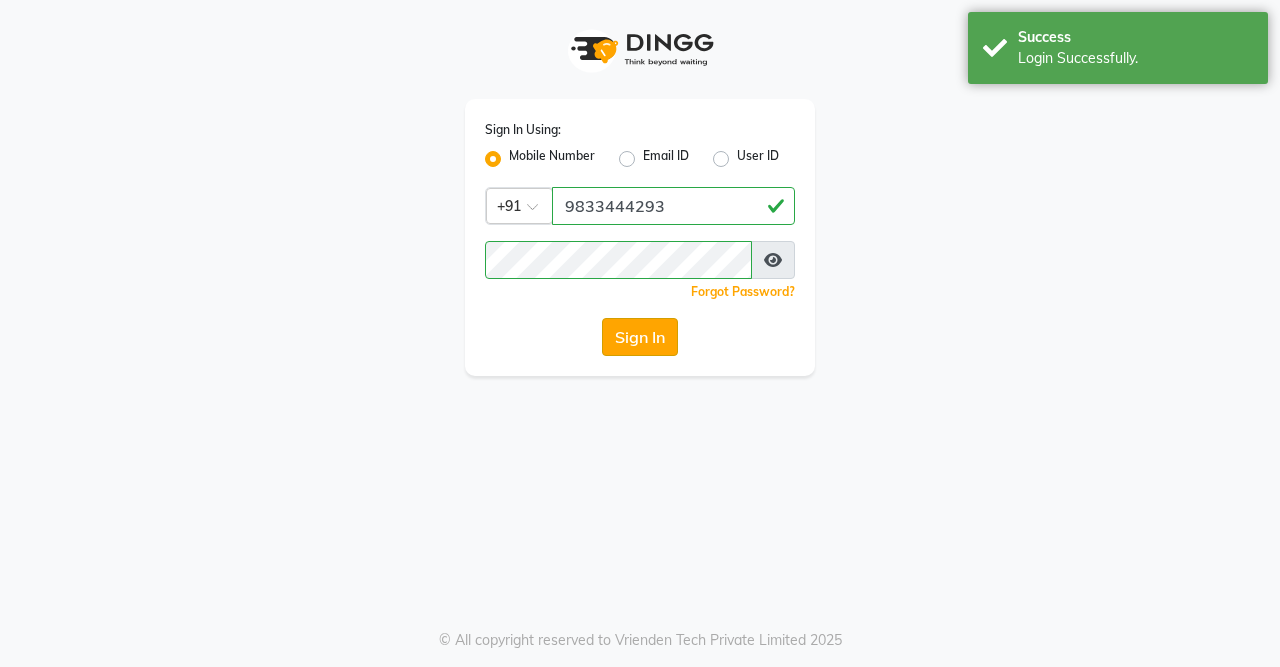 select on "service" 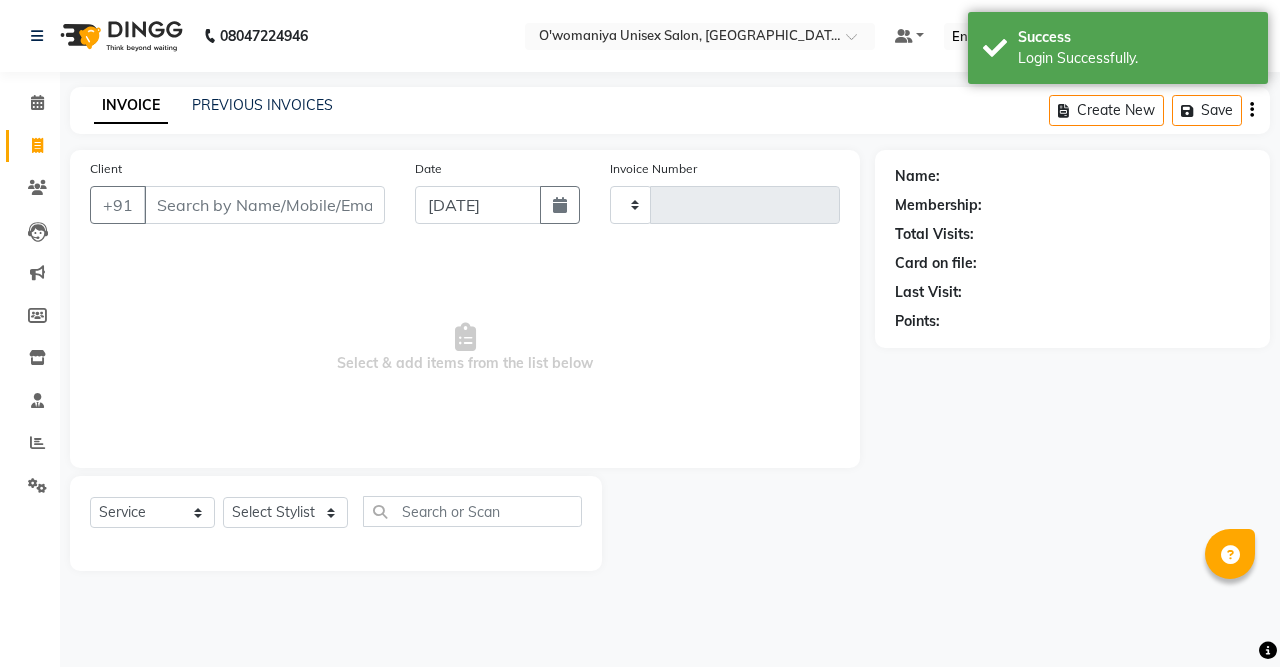 type on "0112" 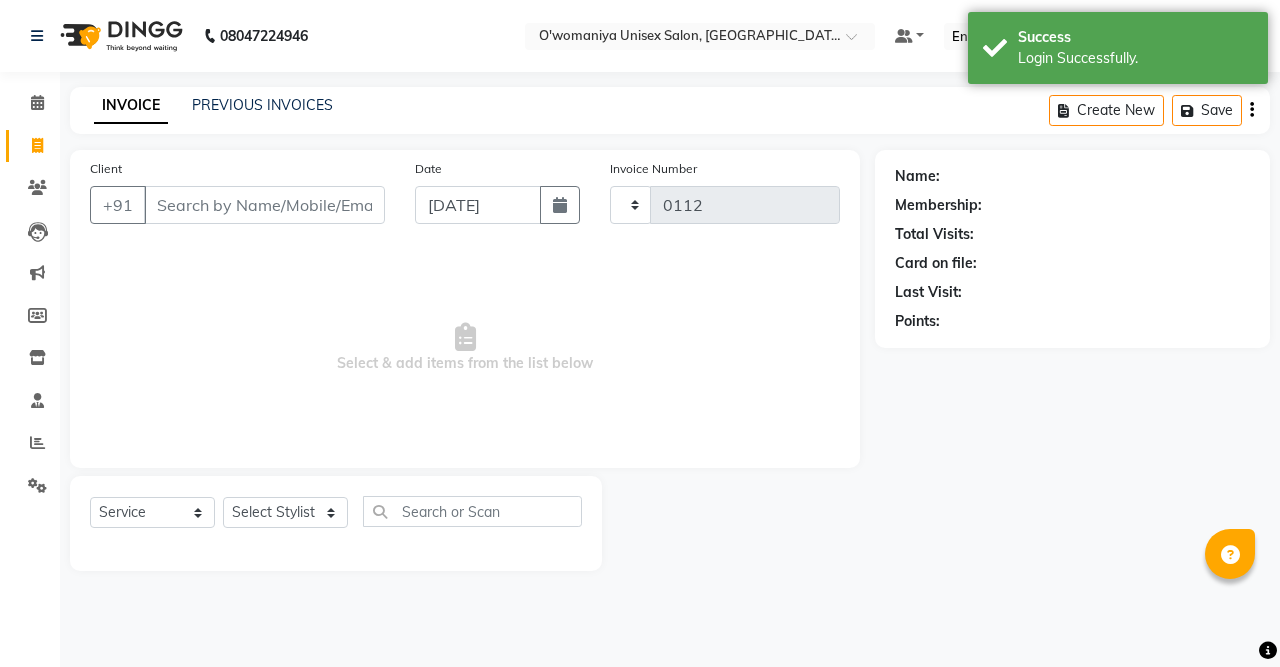 select on "6581" 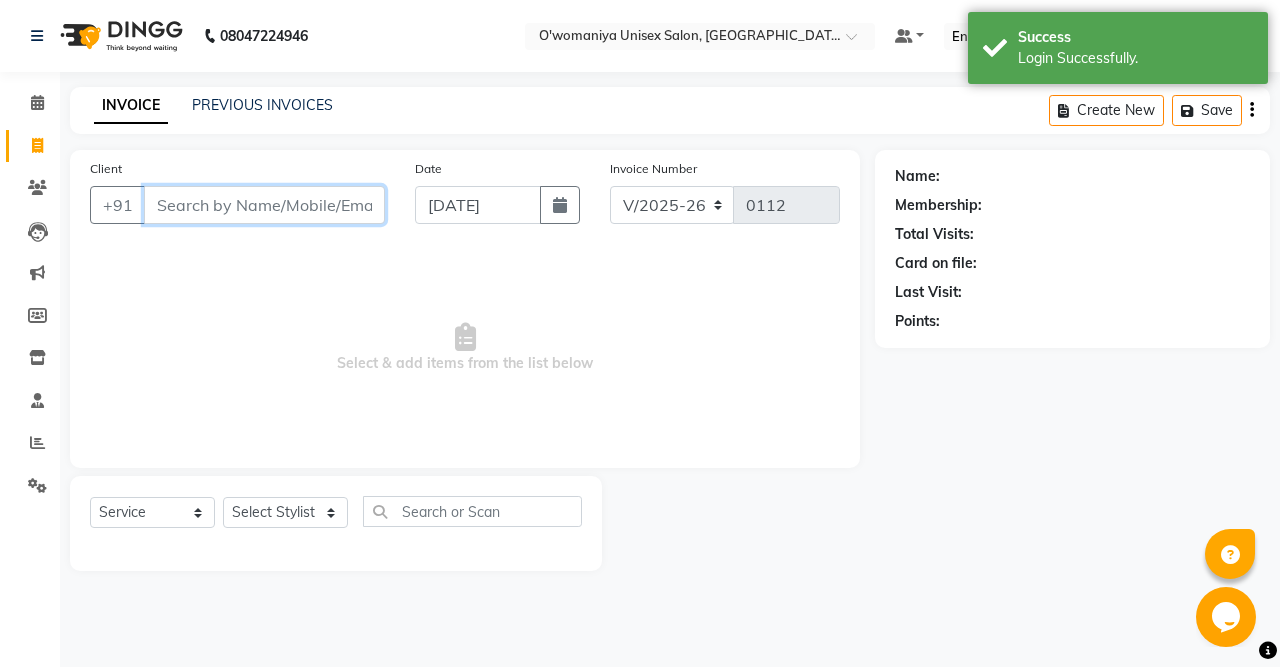 scroll, scrollTop: 0, scrollLeft: 0, axis: both 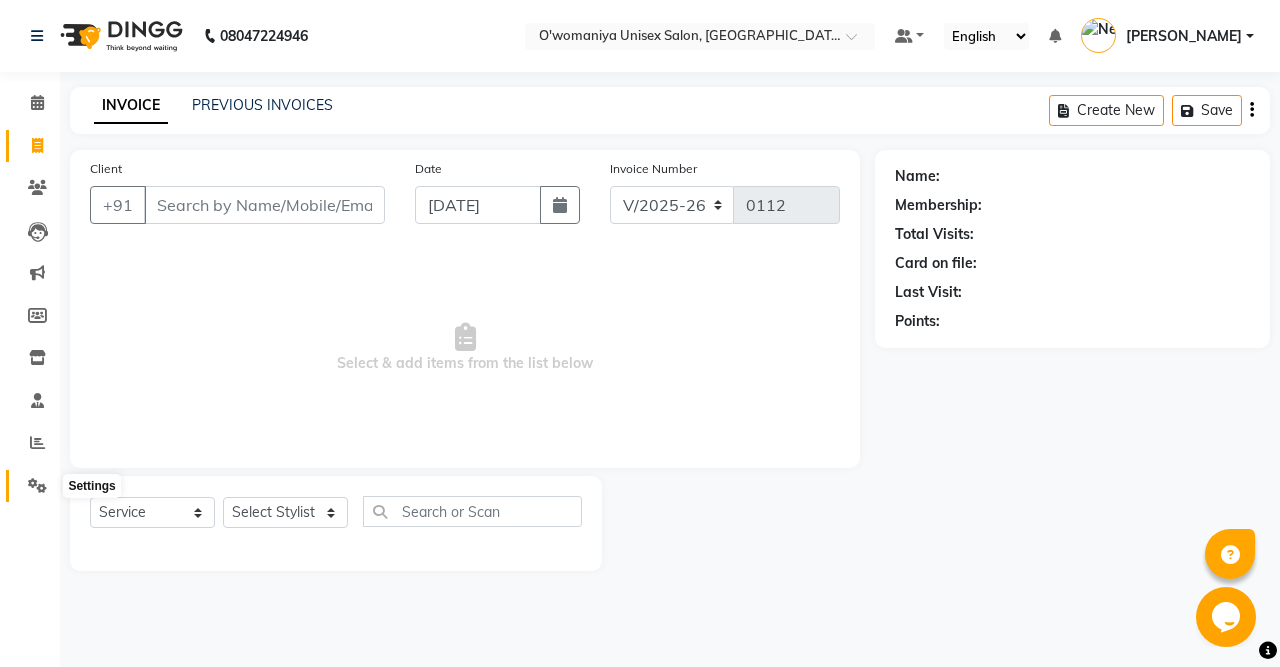 click 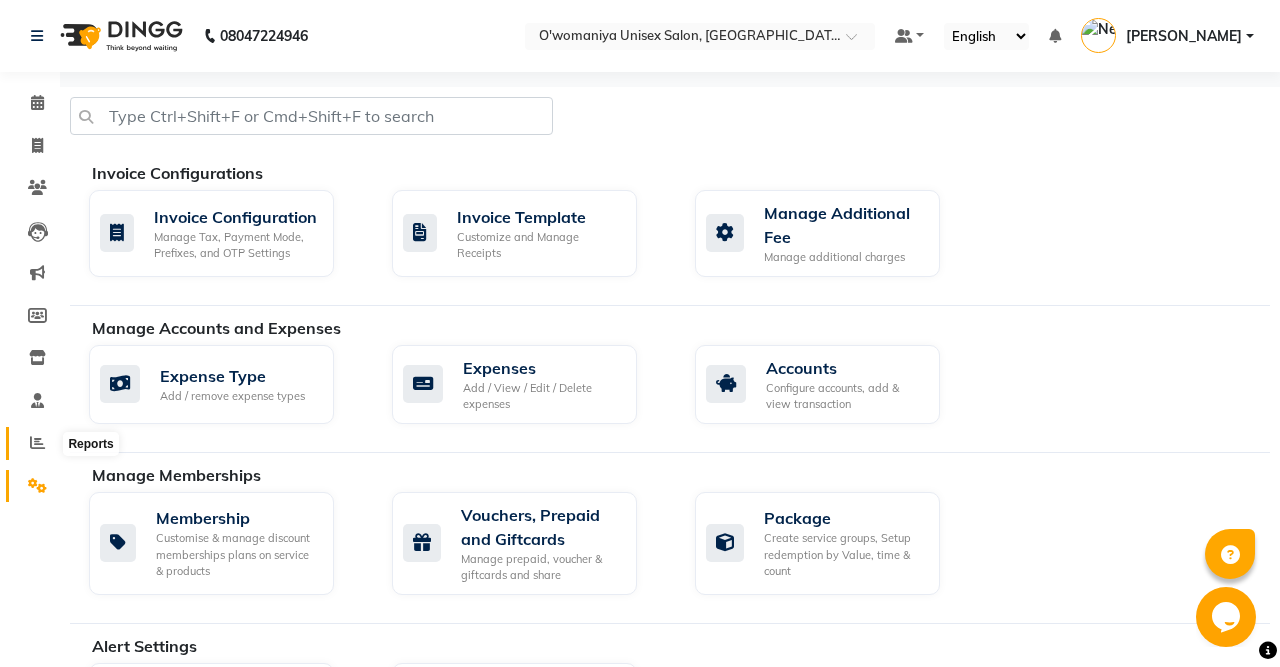 click 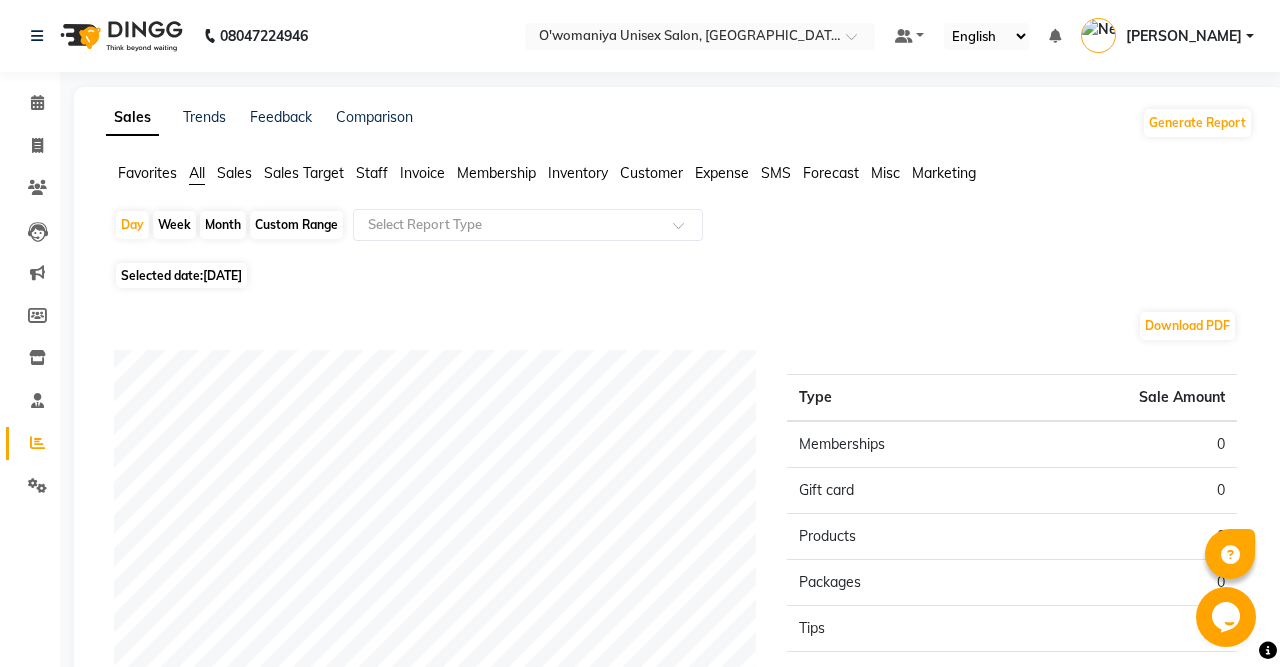 click on "Month" 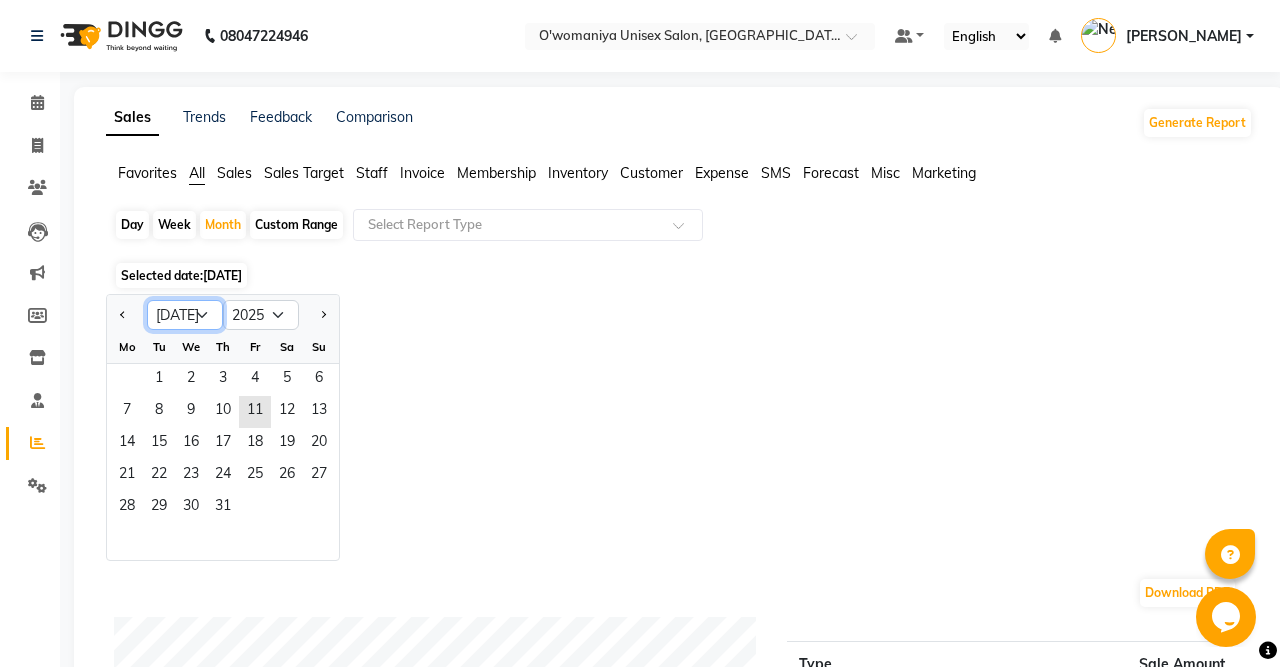 click on "Jan Feb Mar Apr May Jun [DATE] Aug Sep Oct Nov Dec" 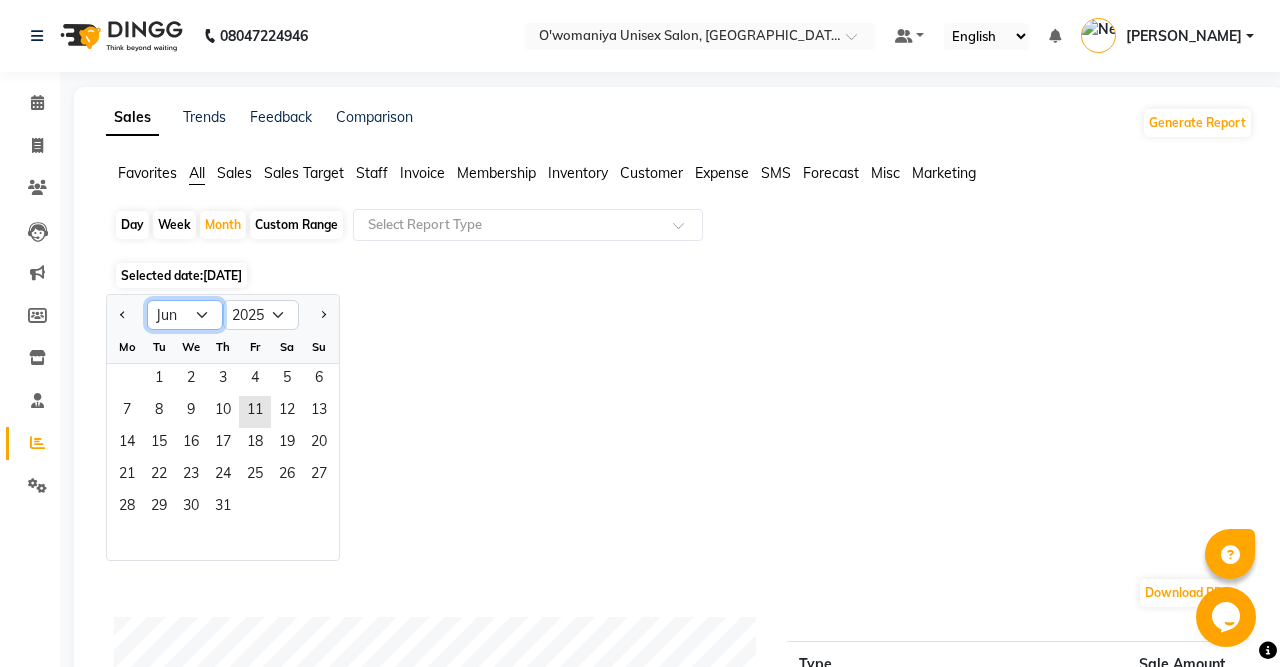 click on "Jun" 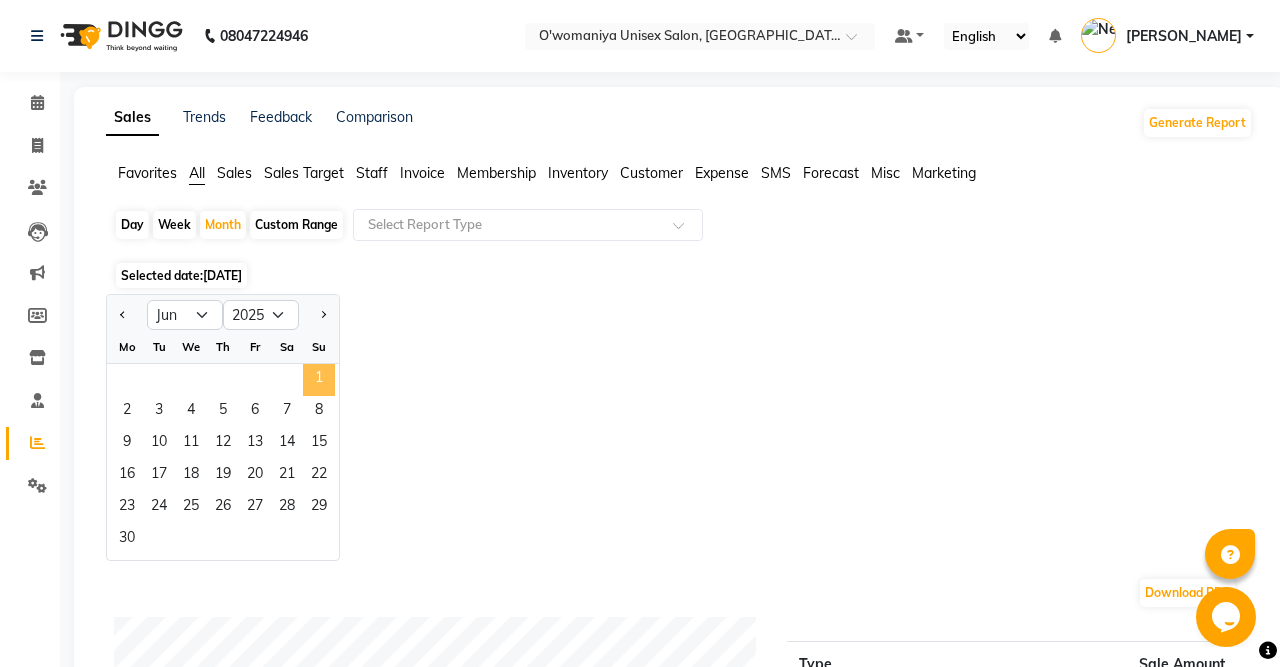 click on "1" 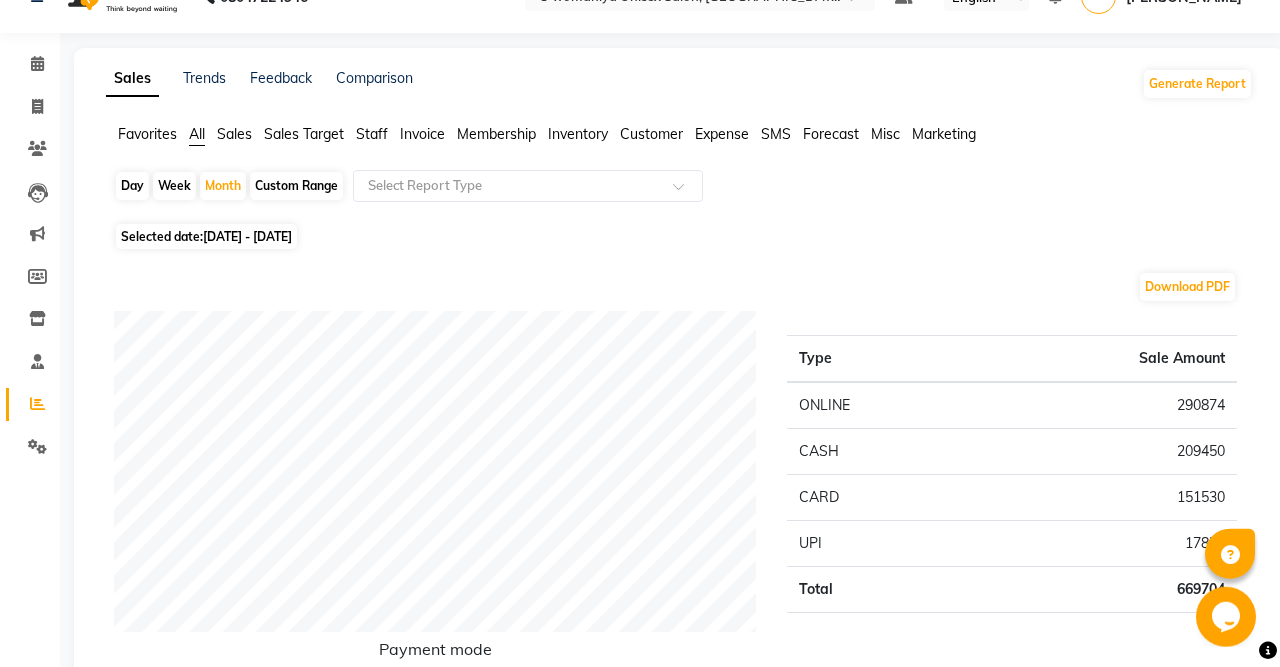 scroll, scrollTop: 0, scrollLeft: 0, axis: both 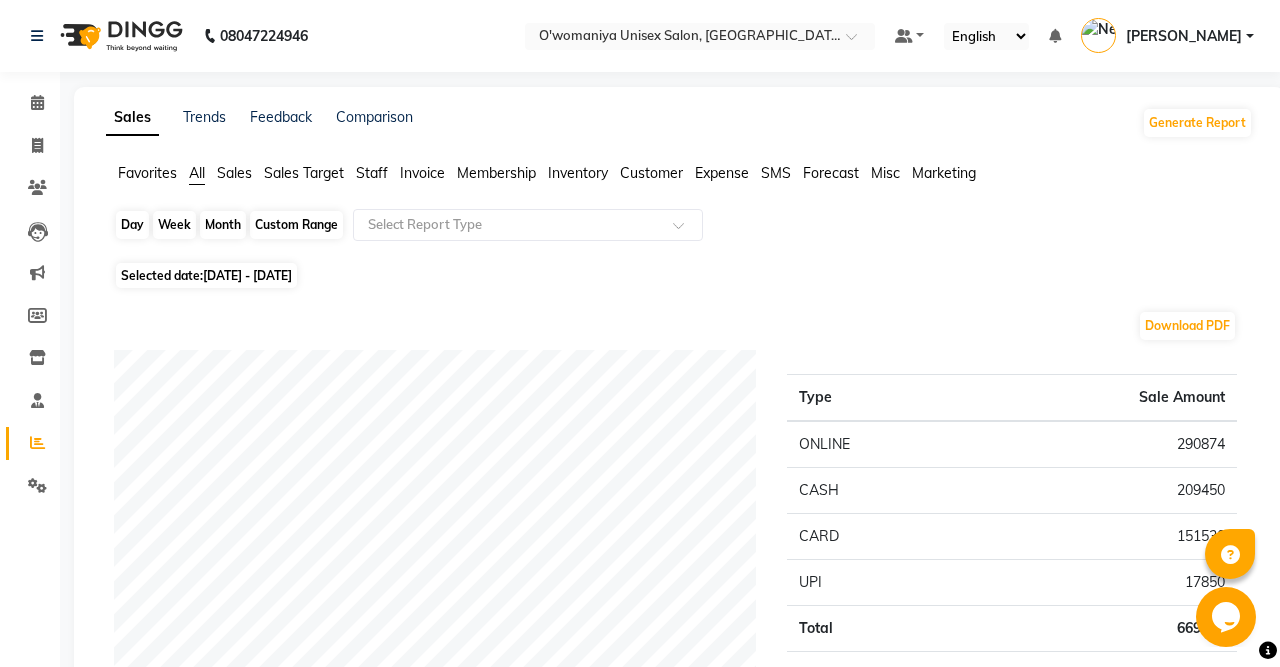 click on "Month" 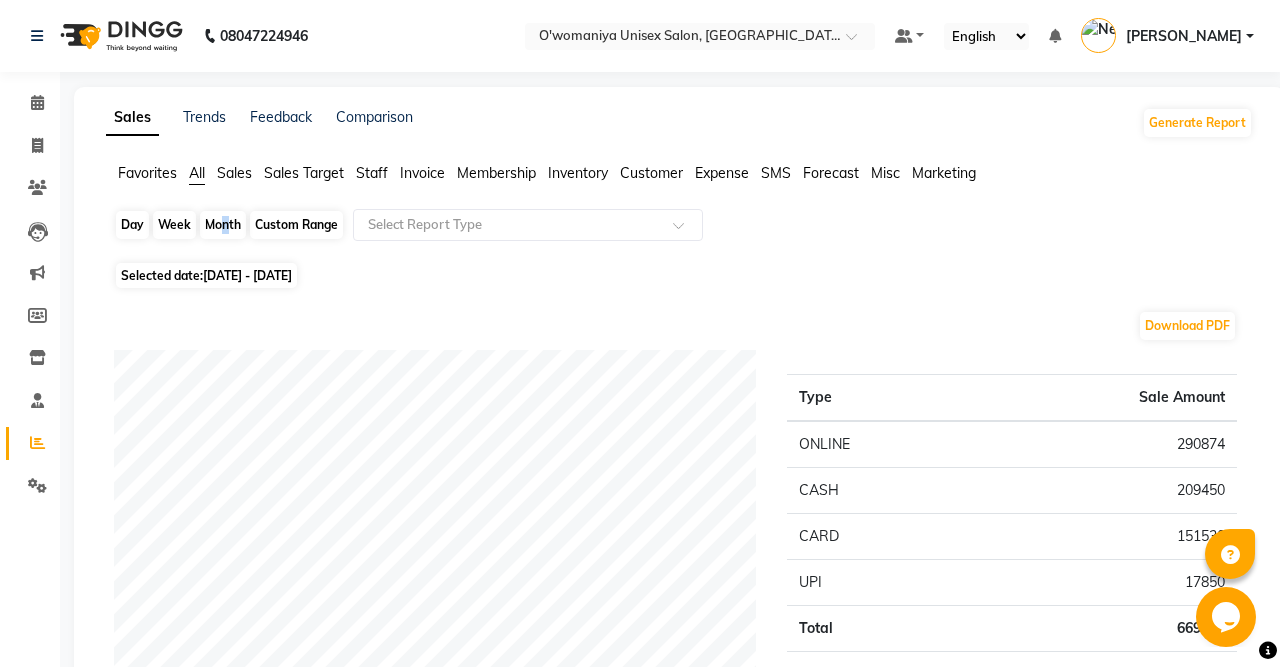 select on "6" 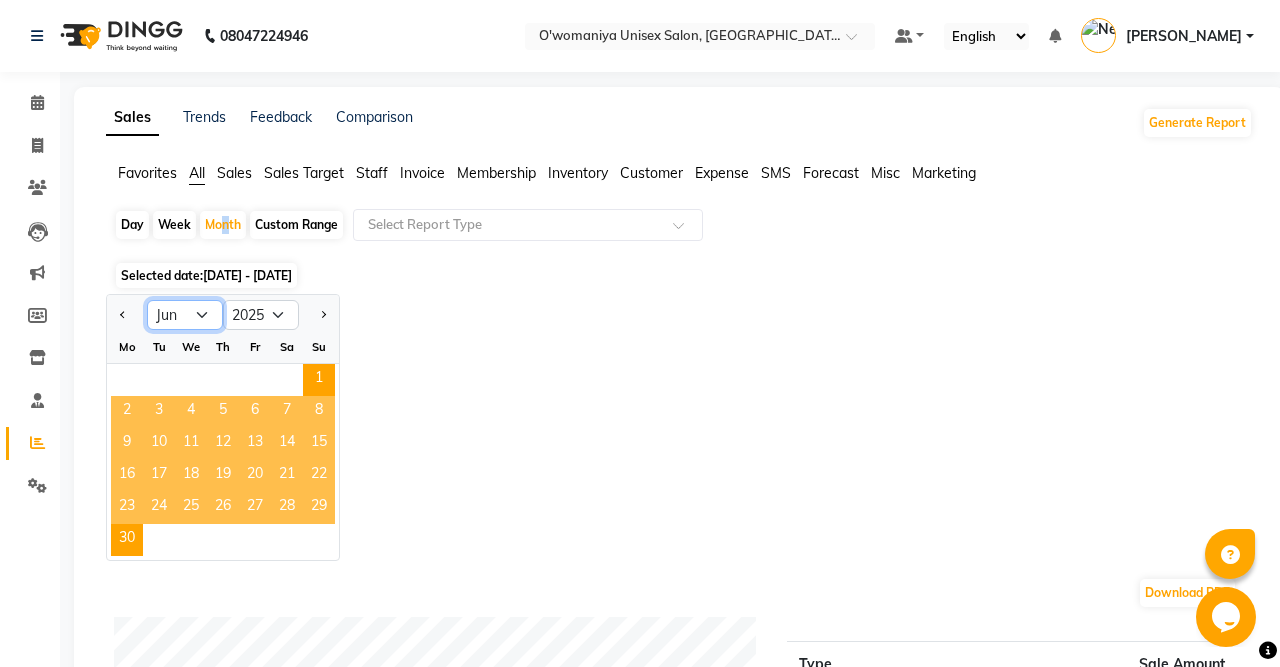 click on "Jan Feb Mar Apr May Jun [DATE] Aug Sep Oct Nov Dec" 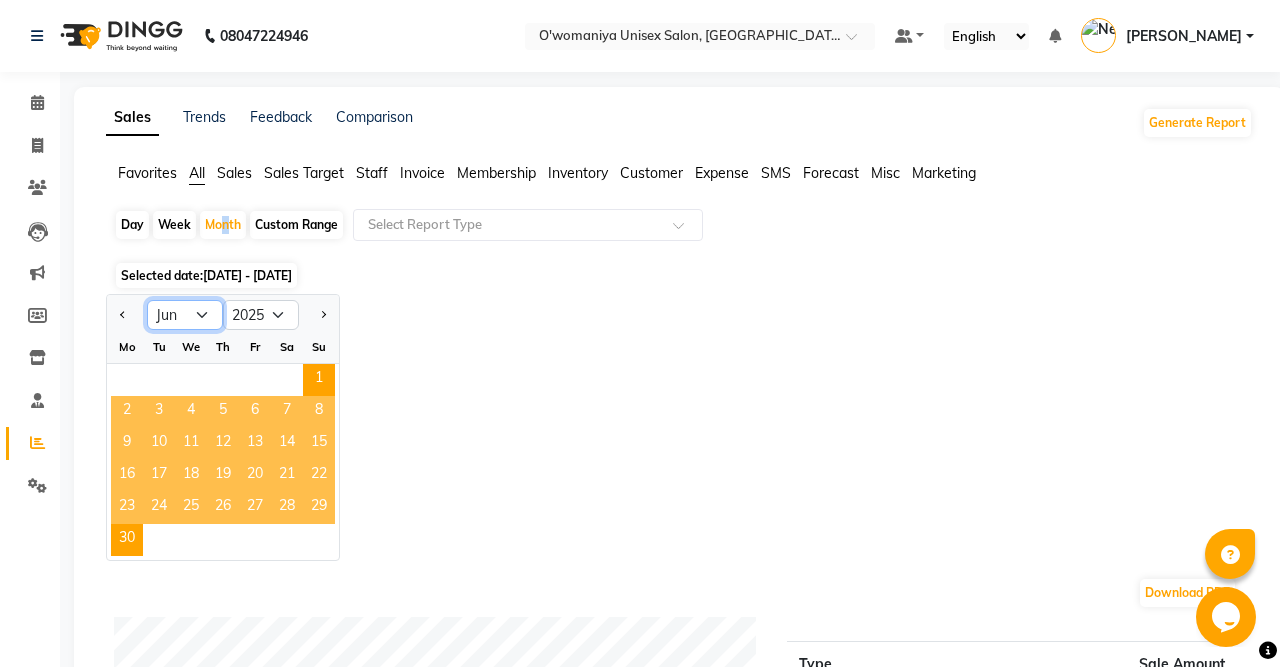 select on "5" 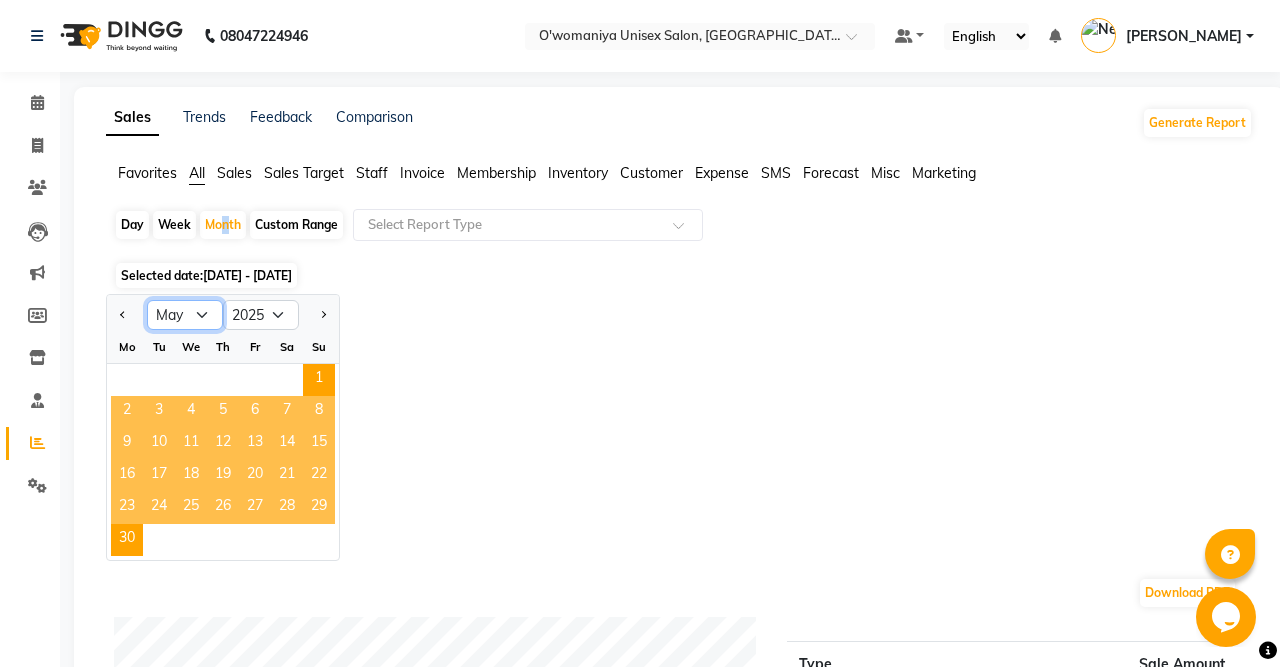 click on "May" 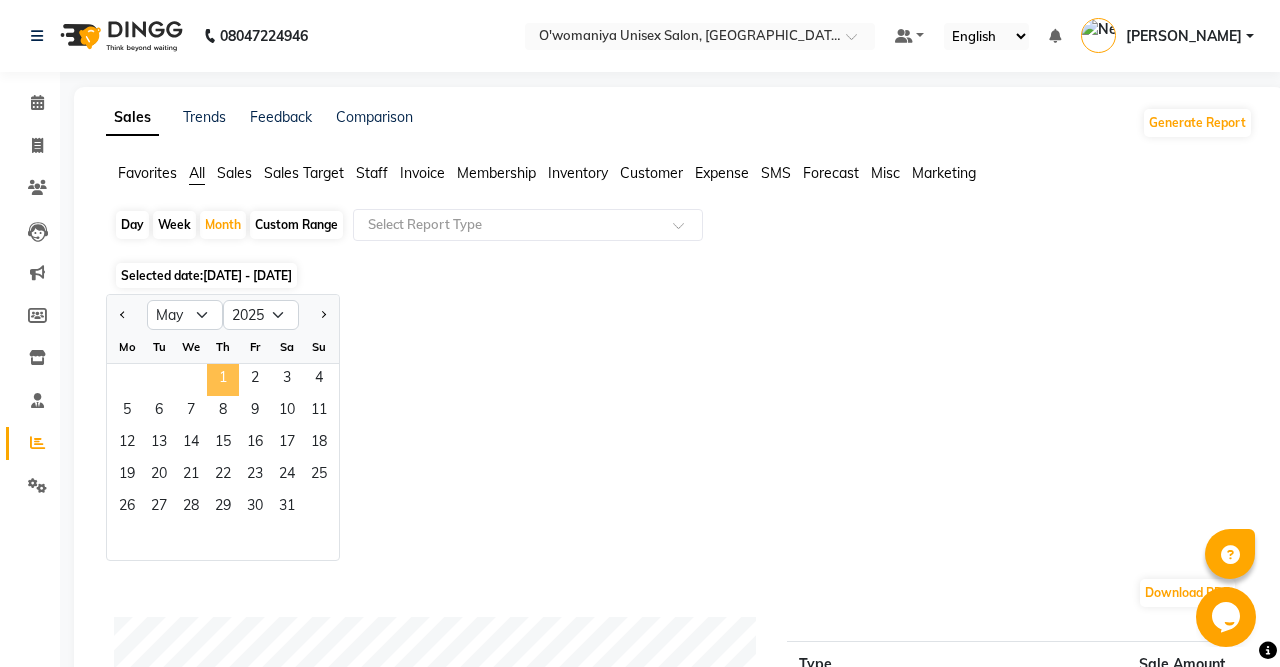 click on "1" 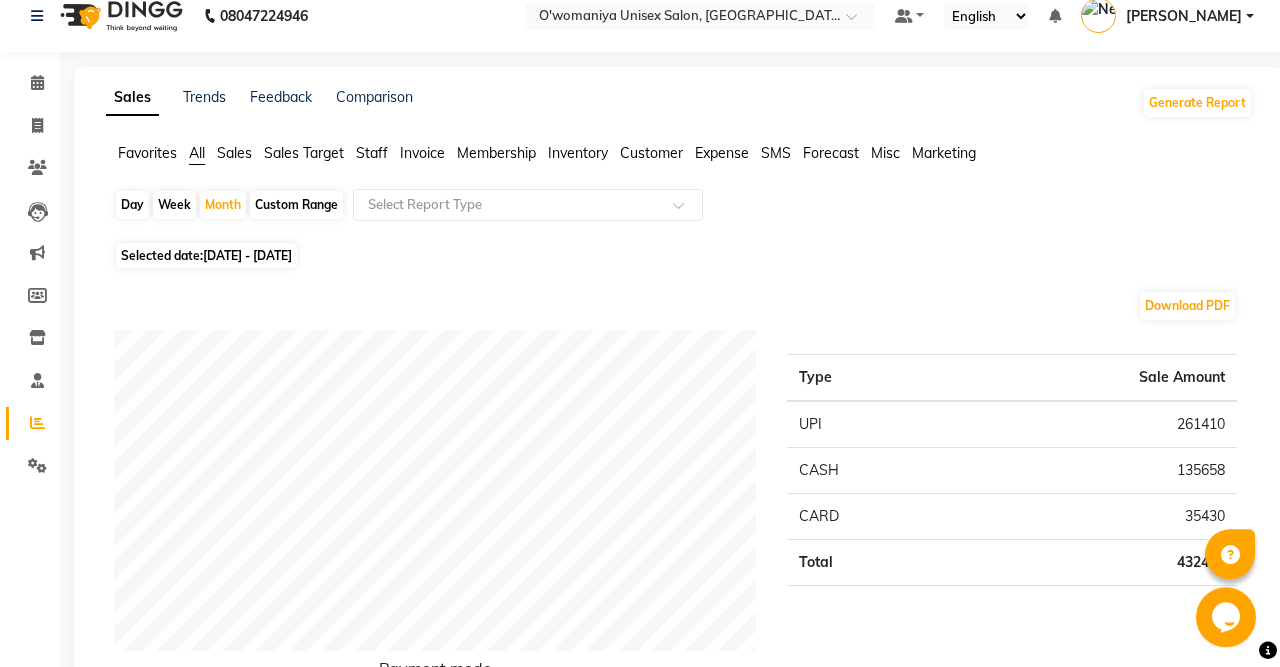 scroll, scrollTop: 0, scrollLeft: 0, axis: both 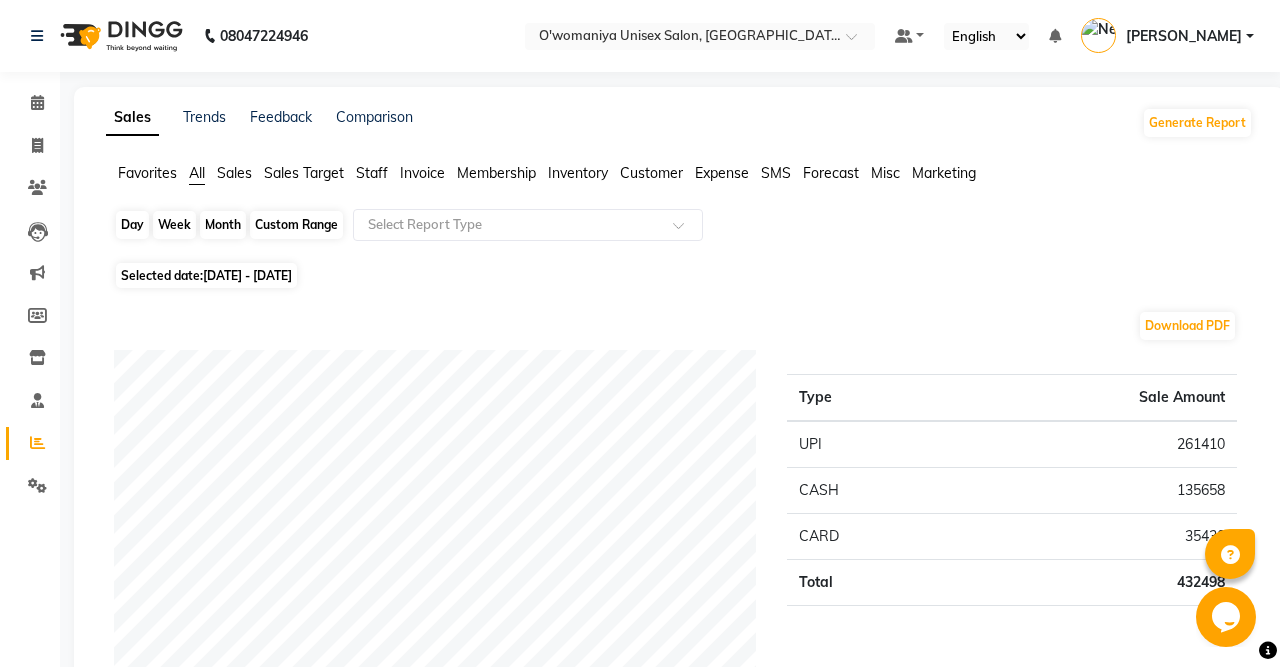 click on "Month" 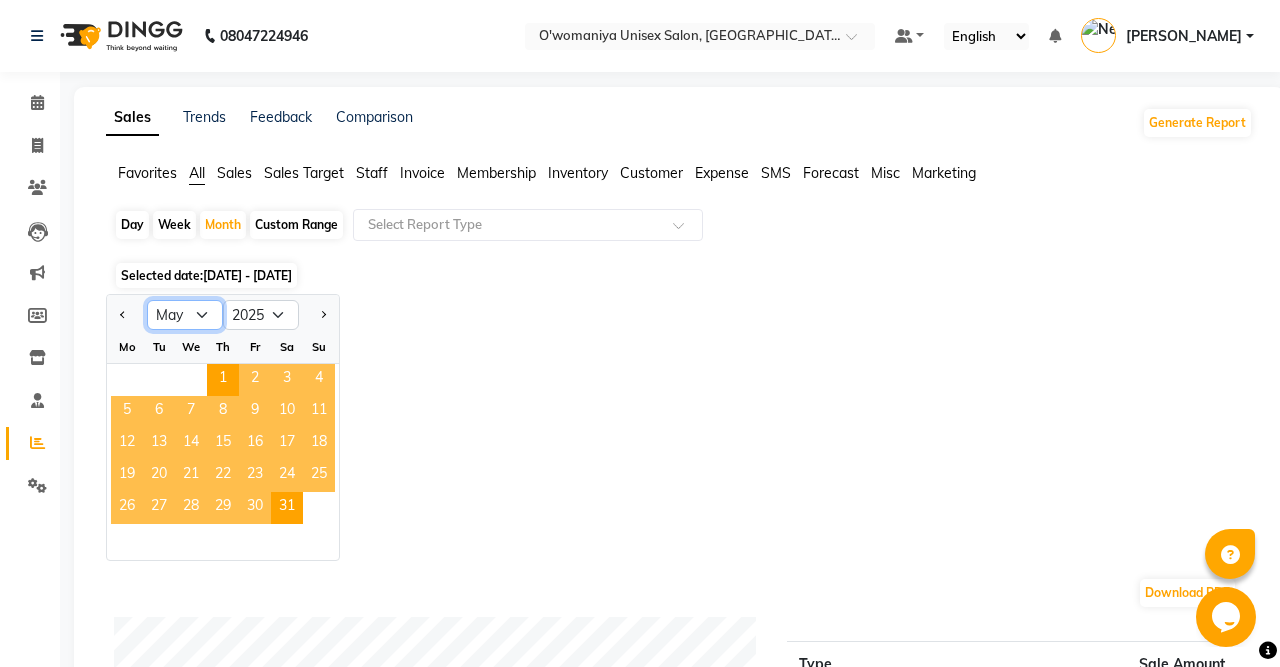 click on "Jan Feb Mar Apr May Jun [DATE] Aug Sep Oct Nov Dec" 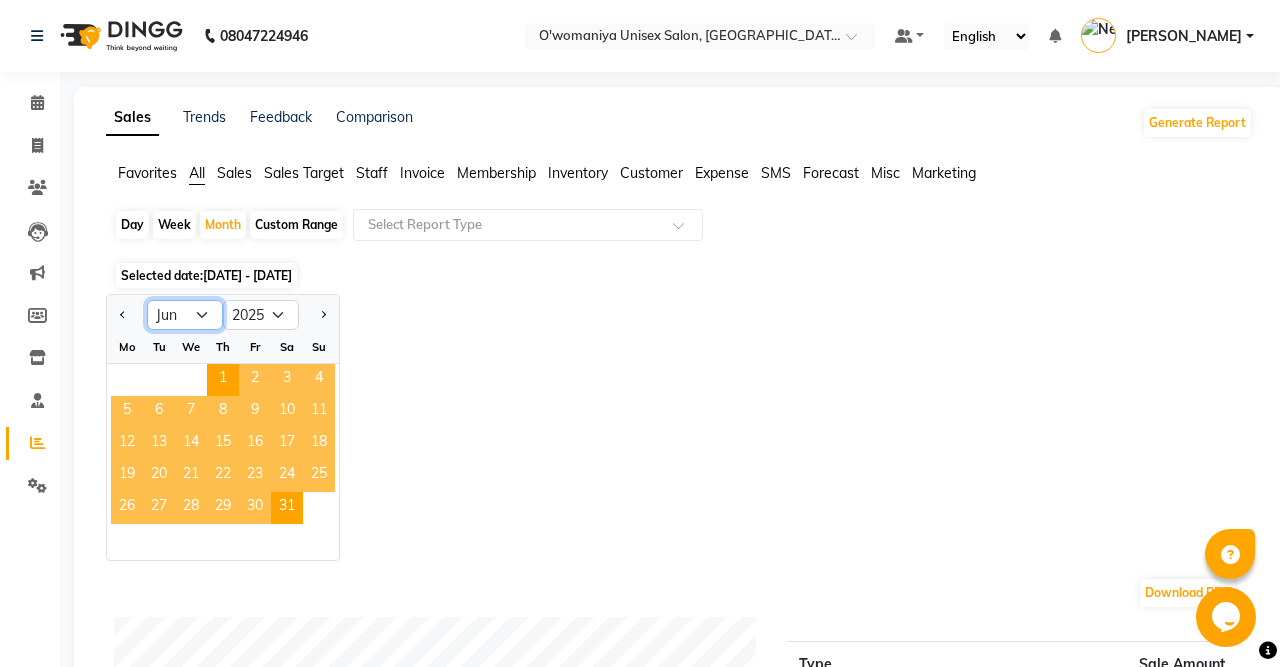 click on "Jun" 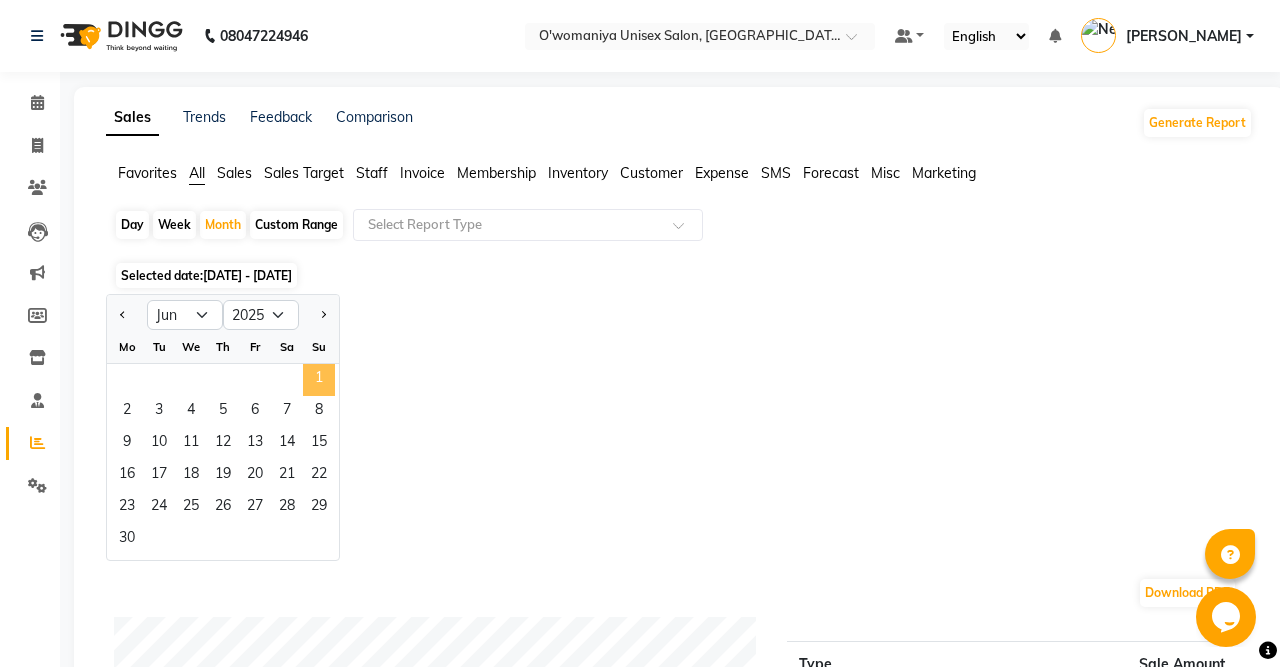 click on "1" 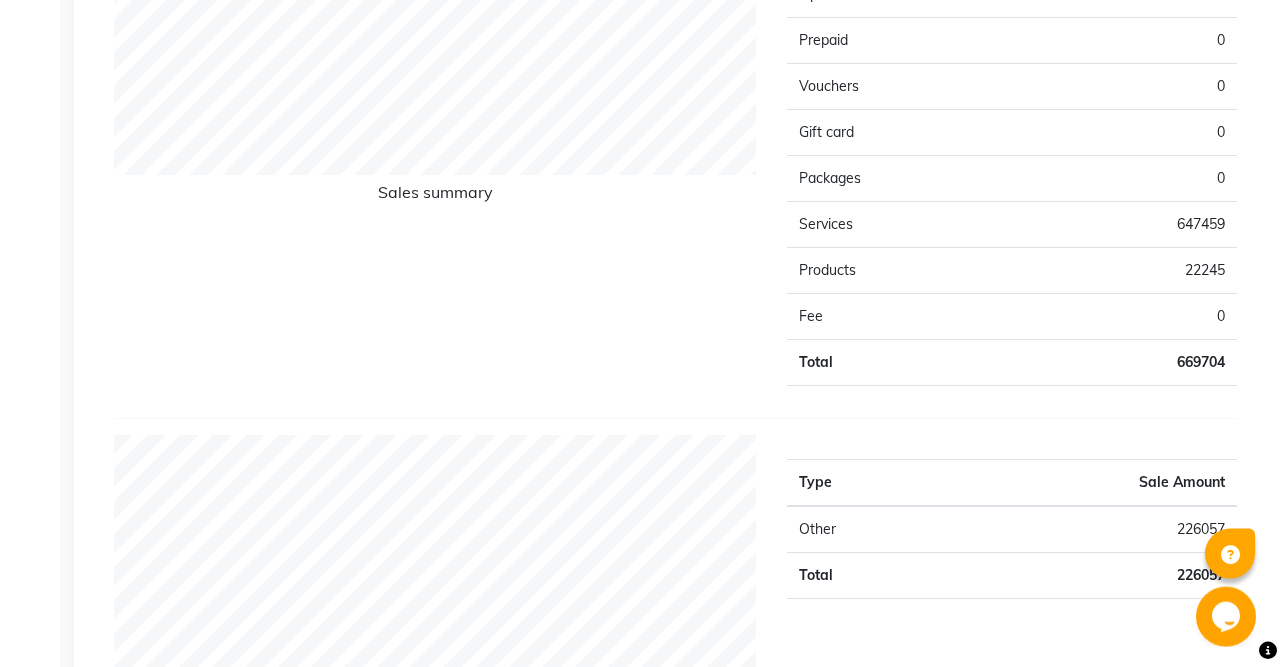 scroll, scrollTop: 1632, scrollLeft: 0, axis: vertical 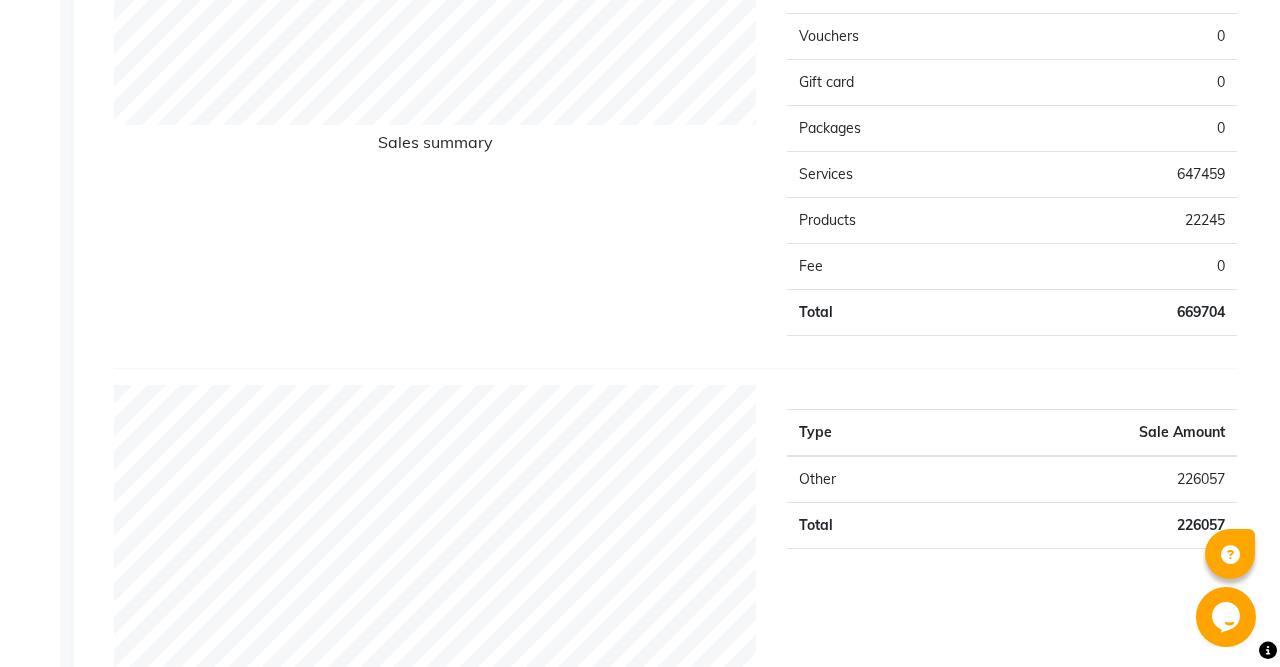 click on "Payment mode Type Sale Amount ONLINE 290874 CASH 209450 CARD 151530 UPI 17850 Total 669704 Staff summary Type Sale Amount [PERSON_NAME]  143340 [PERSON_NAME]  89460 [PERSON_NAME] 89190 [PERSON_NAME] 74850 Kajal 69050 [PERSON_NAME] 65940 [PERSON_NAME]  53140 [PERSON_NAME]  36264 [MEDICAL_DATA] 18520 Gaytri  17550 Others 12400 Total 669704 Sales summary Type Sale Amount Memberships 0 Tips 0 Prepaid 0 Vouchers 0 Gift card 0 Packages 0 Services 647459 Products 22245 Fee 0 Total 669704 Expense by type Type Sale Amount Other 226057 Total 226057 Service by category Type Sale Amount HAIRCUT 232970 FACIAL 147180 HAIR COLOR 78390 WAXING 70630 NAILS 46669 HAIR TREATMENT 31900 Hair Color 12850 BLEACH 9060 MANI-PEDI 8580 THREADING 3730 Others 5500 Total 647459 Service sales Type Sale Amount MENS Creative Cut 215620 FACIAL Advance Facial 56950 WOMENS NAILS Extension with Gel Polish with Art 43750 FACIAL Luxurious Facial 30000 FACIAL Classic Facial 28770 WOMENS HAIR COLOR Global Majirel 27140 FACIAL White 2 Bright Facial 25110 WOMENS HAIR TREATMENT [MEDICAL_DATA] 22800 18000 14300 Others" 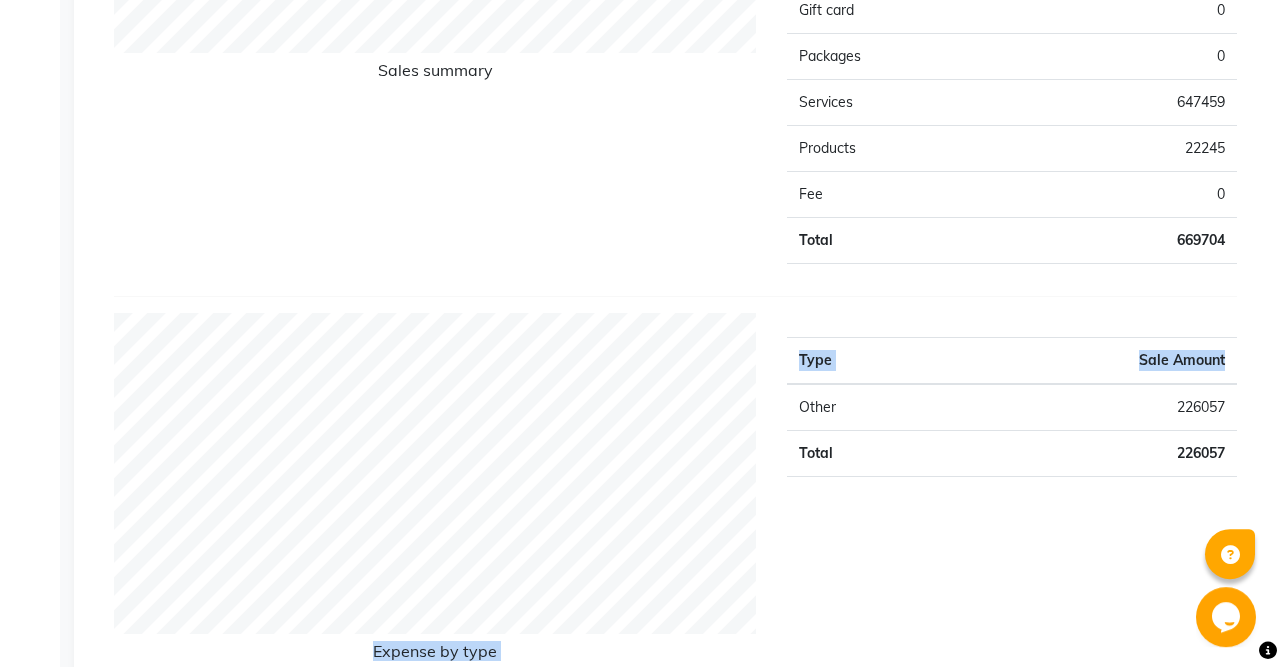 click on "Sales Trends Feedback Comparison Generate Report Favorites All Sales Sales Target Staff Invoice Membership Inventory Customer Expense SMS Forecast Misc Marketing  Day   Week   Month   Custom Range  Select Report Type Selected date:  [DATE] - [DATE]  Download PDF Payment mode Type Sale Amount ONLINE 290874 CASH 209450 CARD 151530 UPI 17850 Total 669704 Staff summary Type Sale Amount [PERSON_NAME]  143340 [PERSON_NAME]  89460 [PERSON_NAME] 89190 [GEOGRAPHIC_DATA] 74850 Kajal 69050 [PERSON_NAME] 65940 [PERSON_NAME]  53140 [PERSON_NAME]  36264 [MEDICAL_DATA] 18520 Gaytri  17550 Others 12400 Total 669704 Sales summary Type Sale Amount Memberships 0 Tips 0 Prepaid 0 Vouchers 0 Gift card 0 Packages 0 Services 647459 Products 22245 Fee 0 Total 669704 Expense by type Type Sale Amount Other 226057 Total 226057 Service by category Type Sale Amount HAIRCUT 232970 FACIAL 147180 HAIR COLOR 78390 WAXING 70630 NAILS 46669 HAIR TREATMENT 31900 Hair Color 12850 BLEACH 9060 MANI-PEDI 8580 THREADING 3730 Others 5500 Total 647459 Service sales Type Sale Amount MENS Creative Cut 56950" 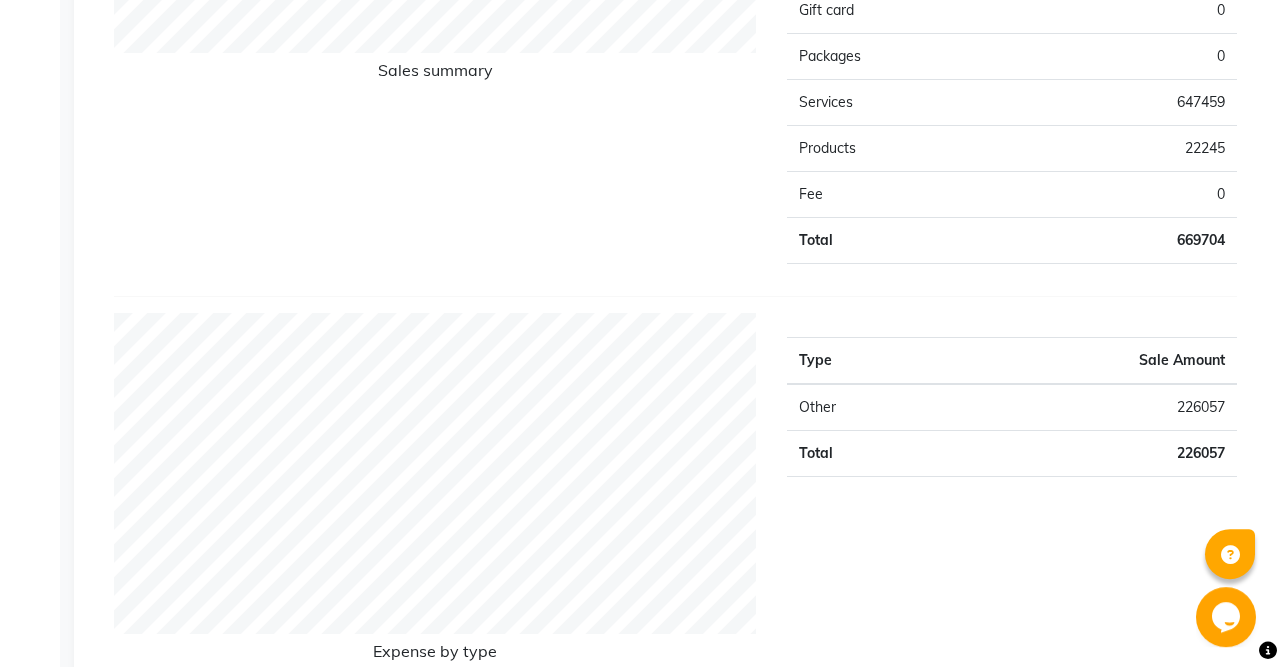 click on "0" 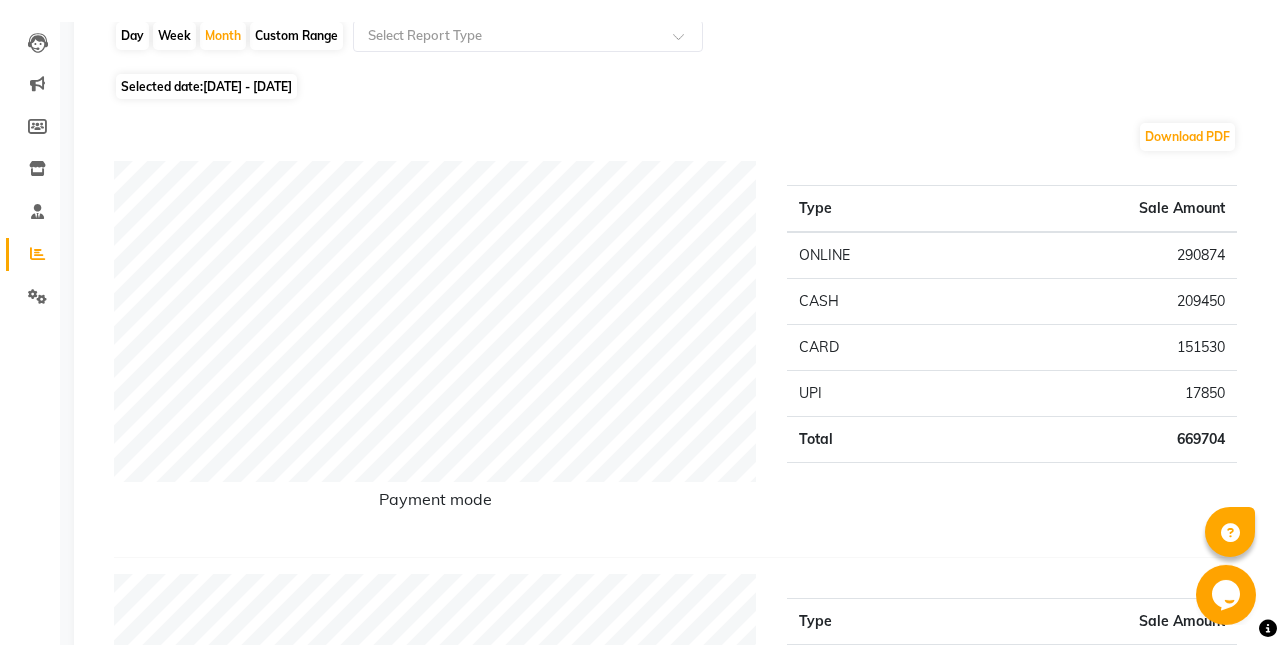 scroll, scrollTop: 195, scrollLeft: 0, axis: vertical 